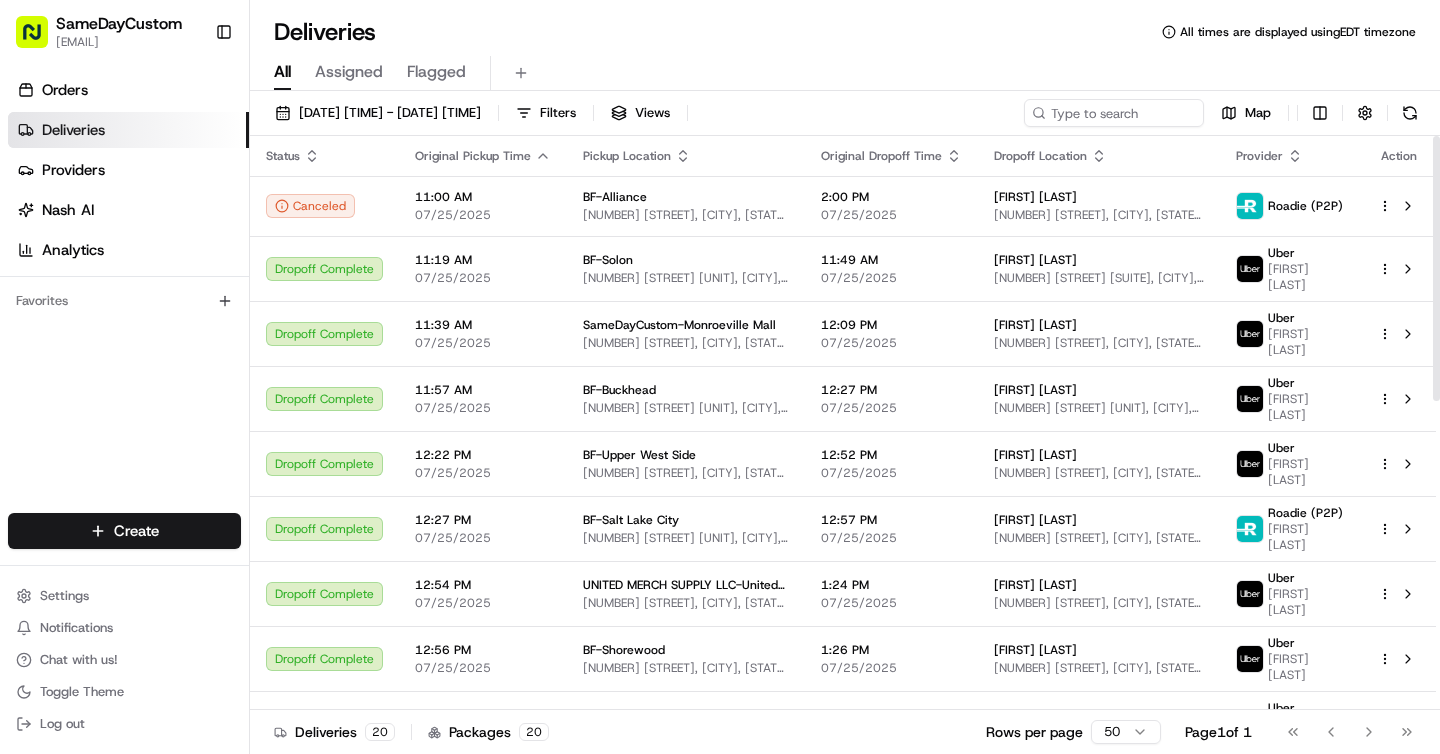 scroll, scrollTop: 0, scrollLeft: 0, axis: both 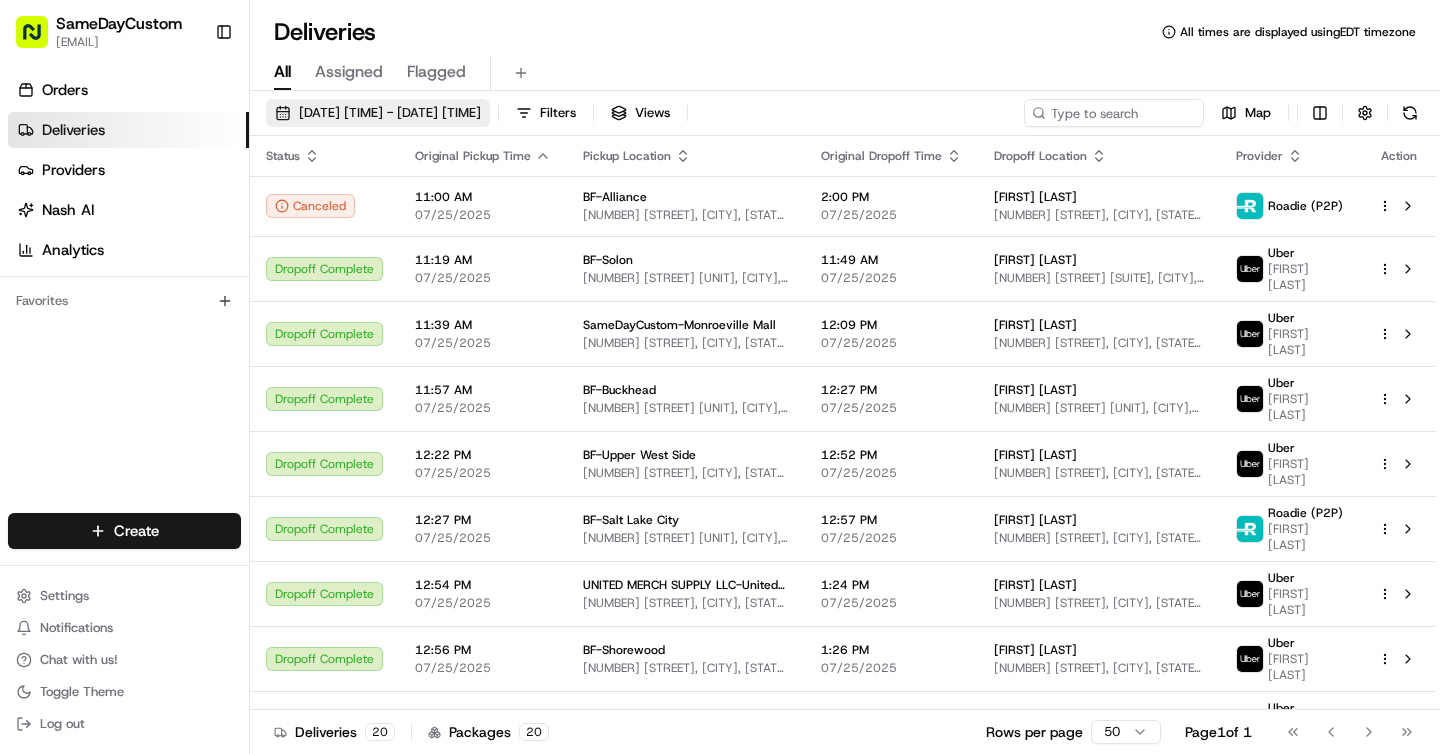 click on "07/25/2025 12:00 AM - 07/25/2025 11:59 PM" at bounding box center (390, 113) 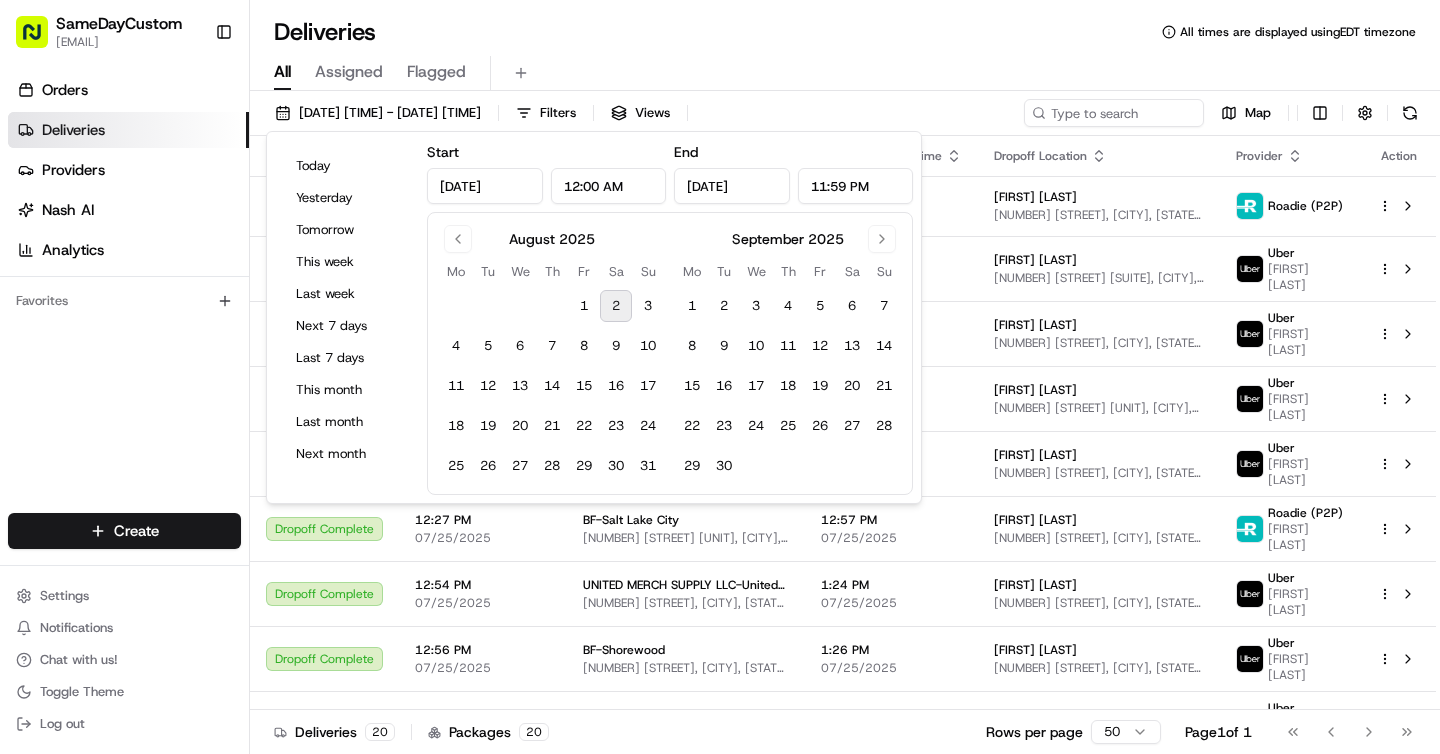 click on "2" at bounding box center [616, 306] 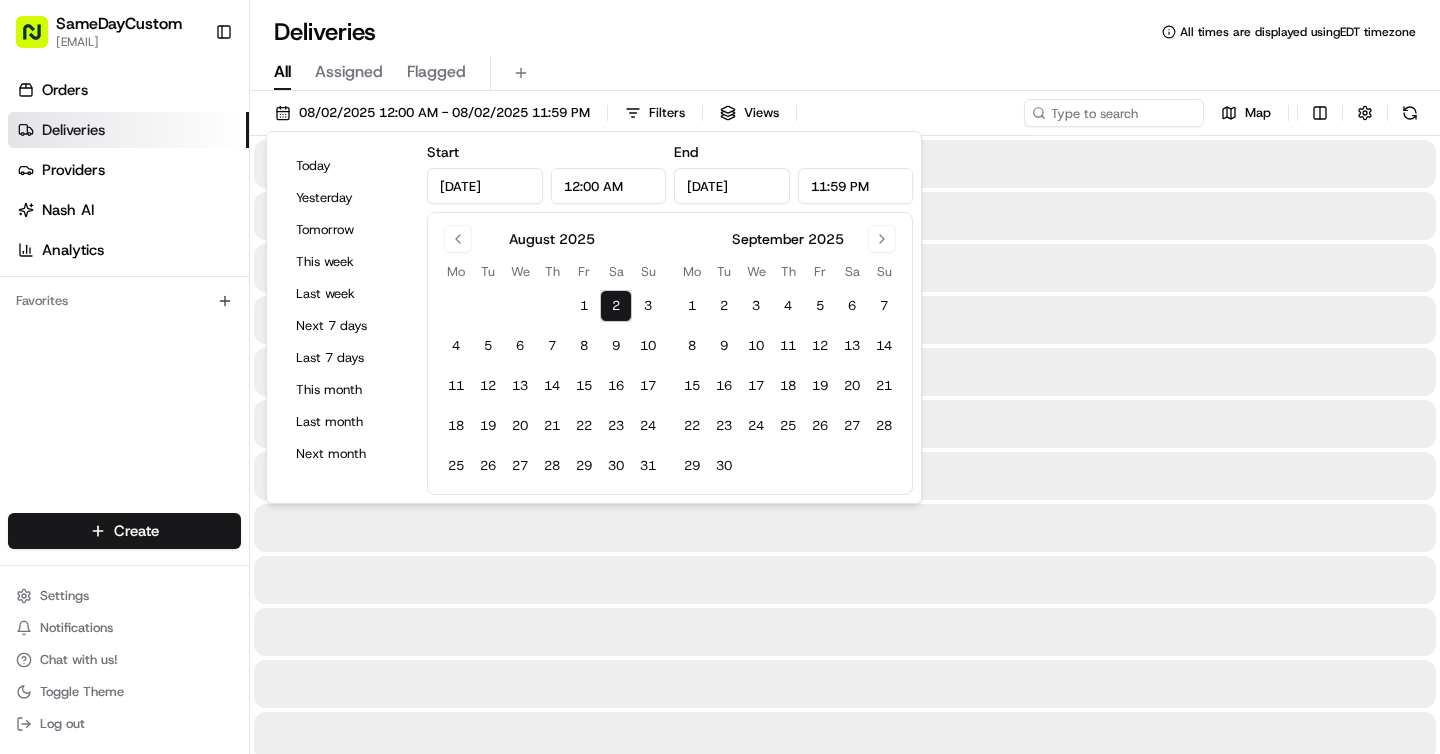 click on "Deliveries All times are displayed using  EDT   timezone" at bounding box center (845, 32) 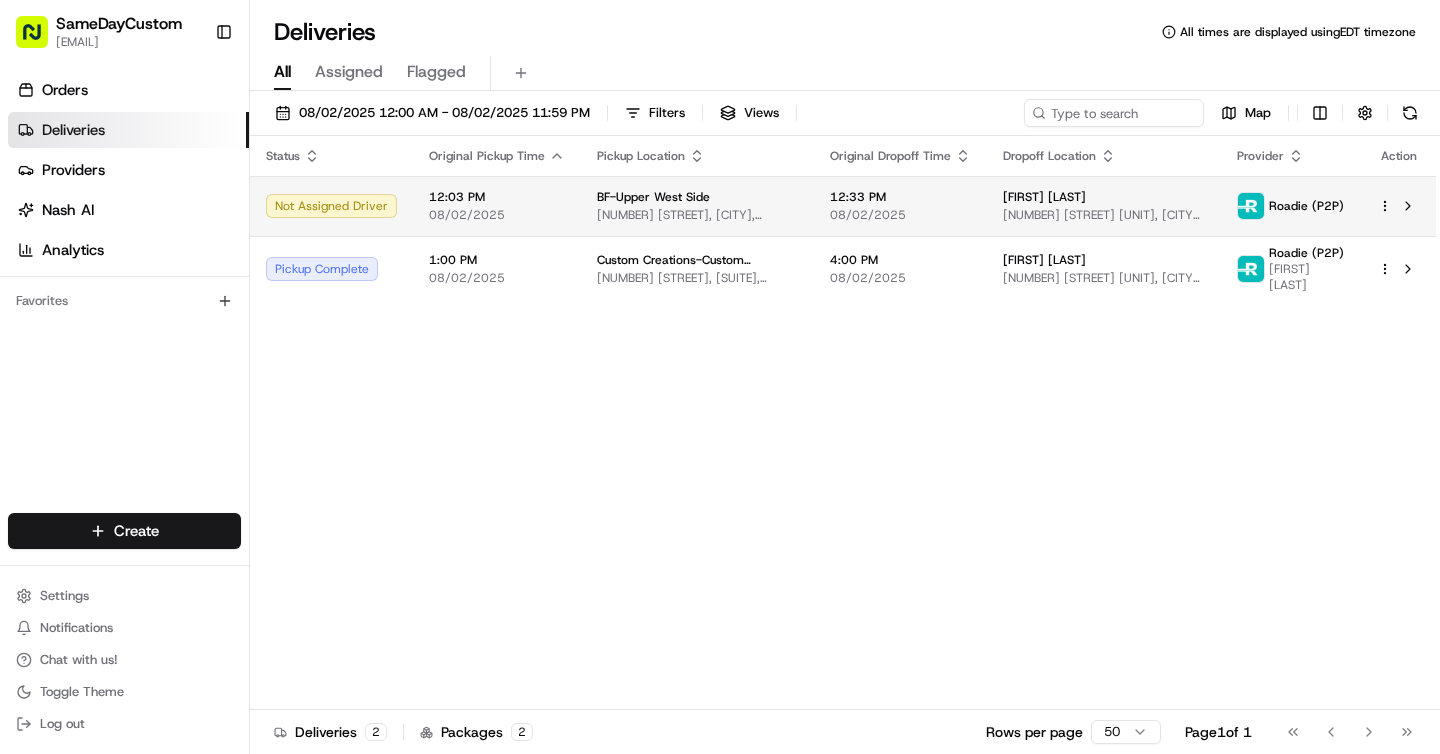 click on "12:33 PM" at bounding box center [900, 197] 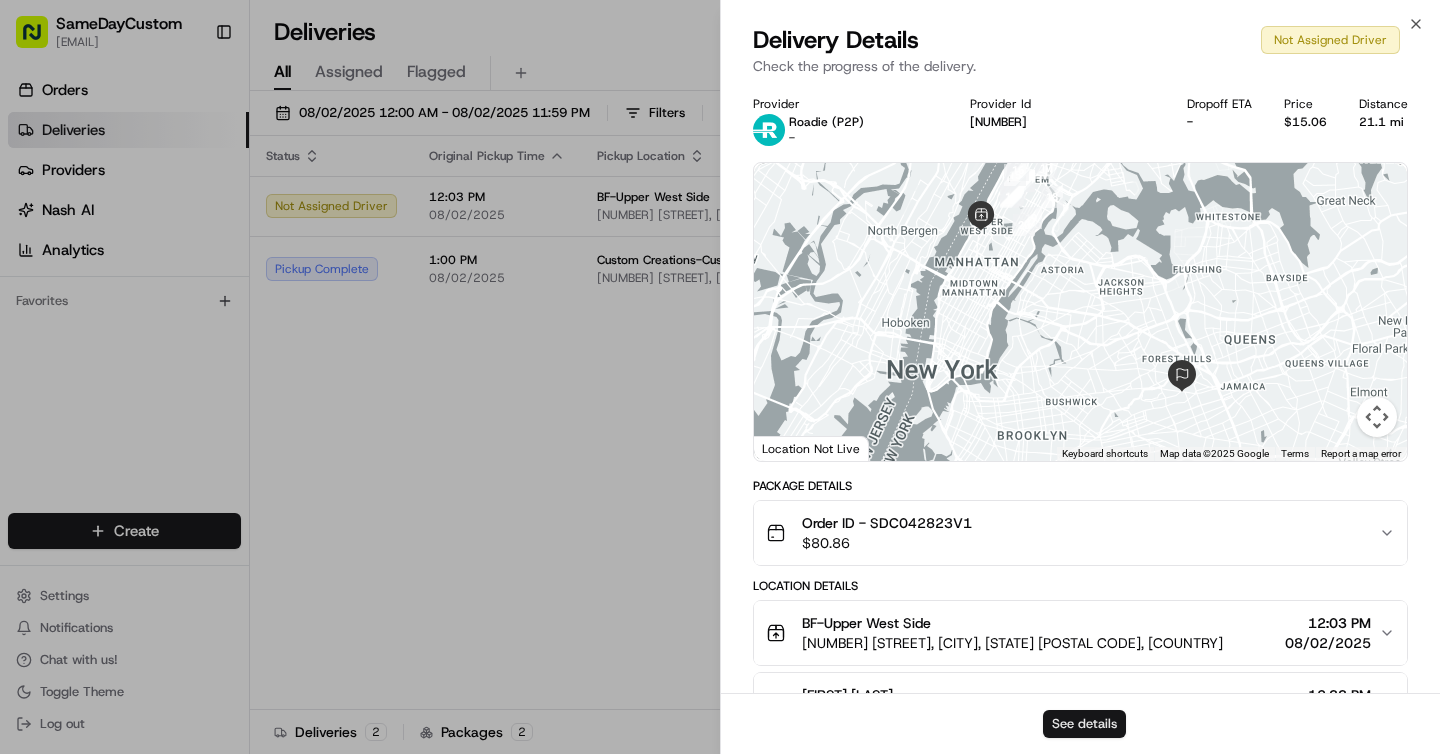 click on "See details" at bounding box center [1084, 724] 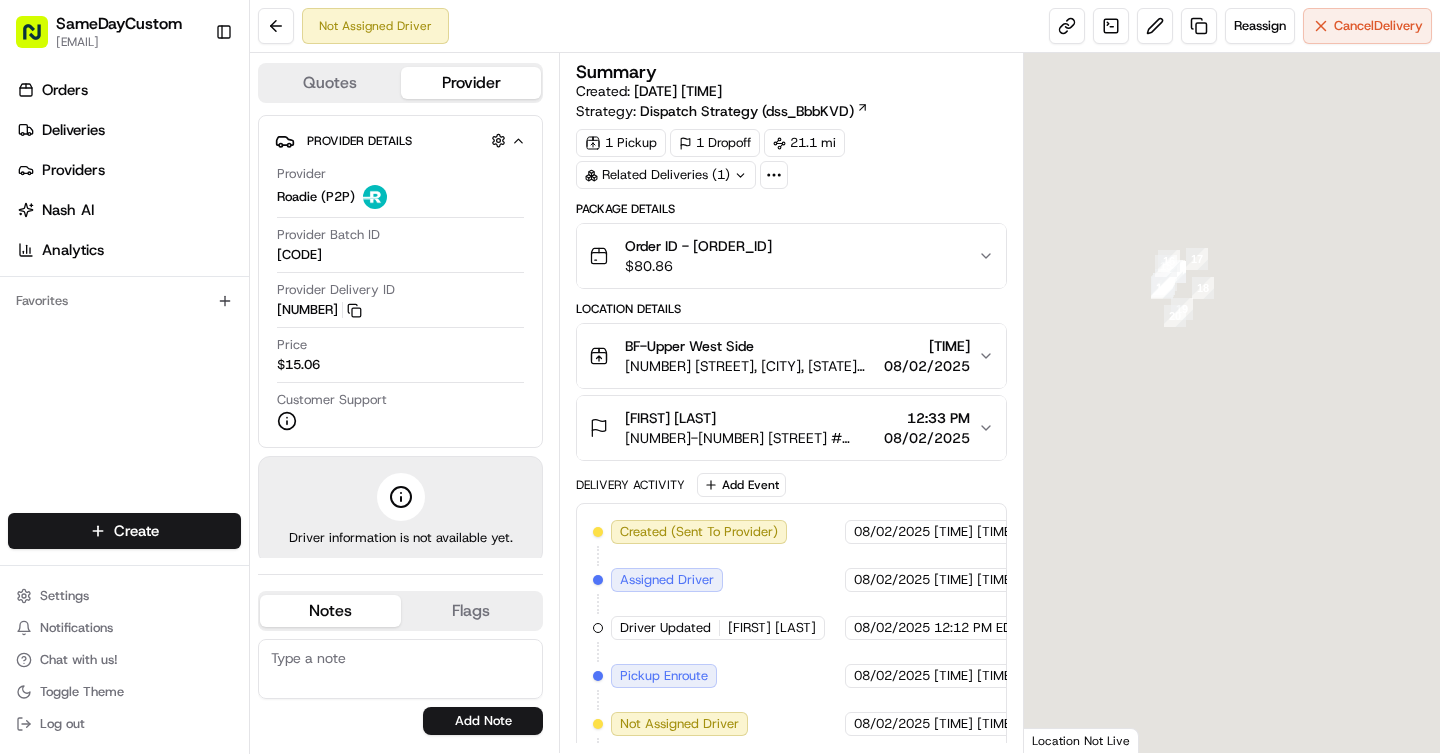 scroll, scrollTop: 0, scrollLeft: 0, axis: both 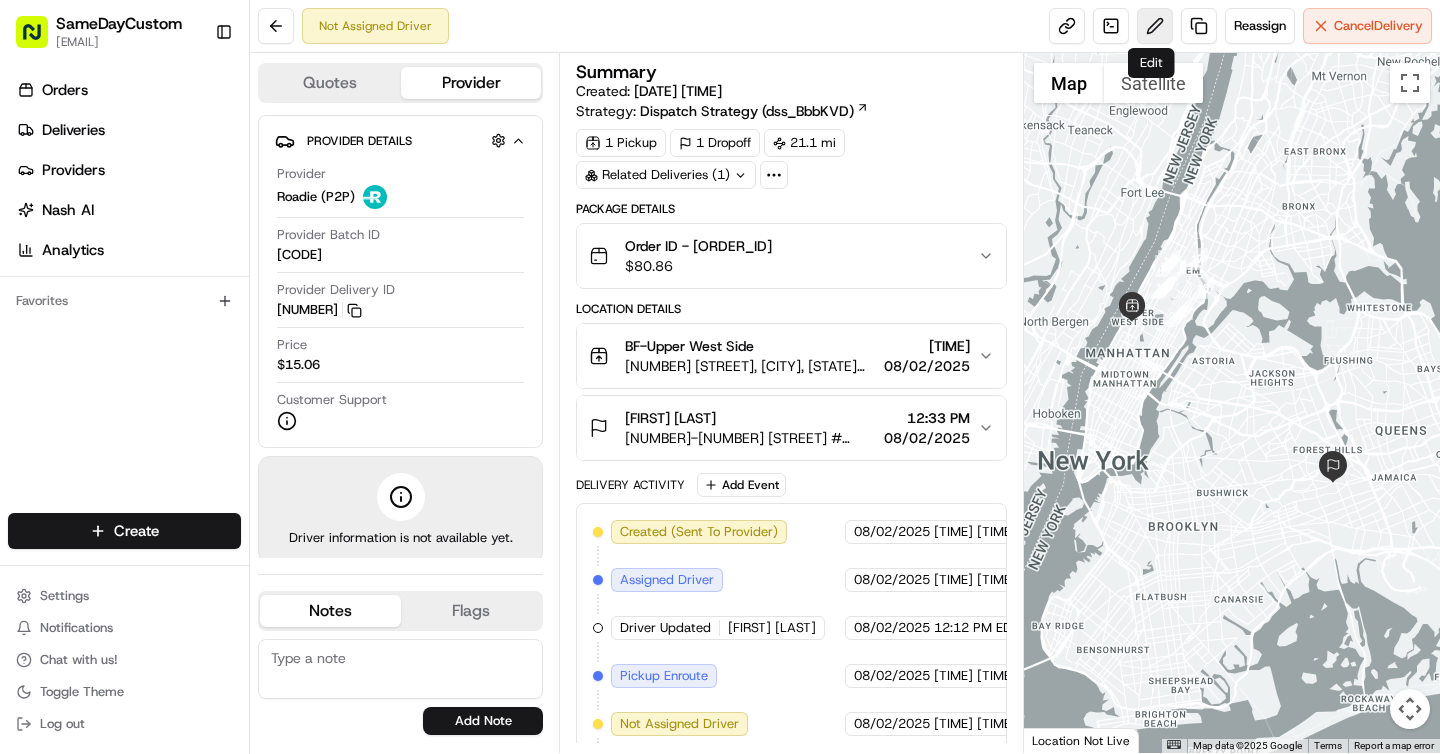 click at bounding box center (1155, 26) 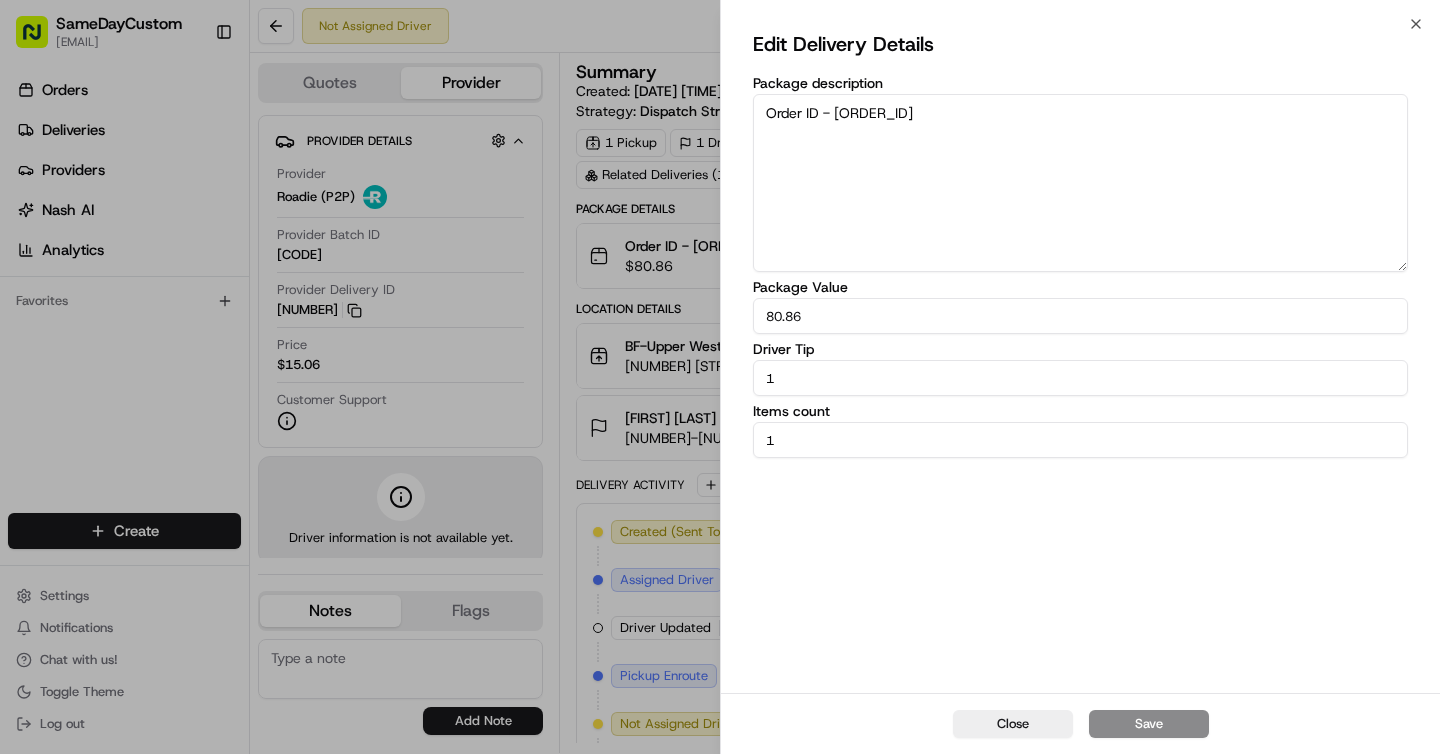 click on "1" at bounding box center [1080, 378] 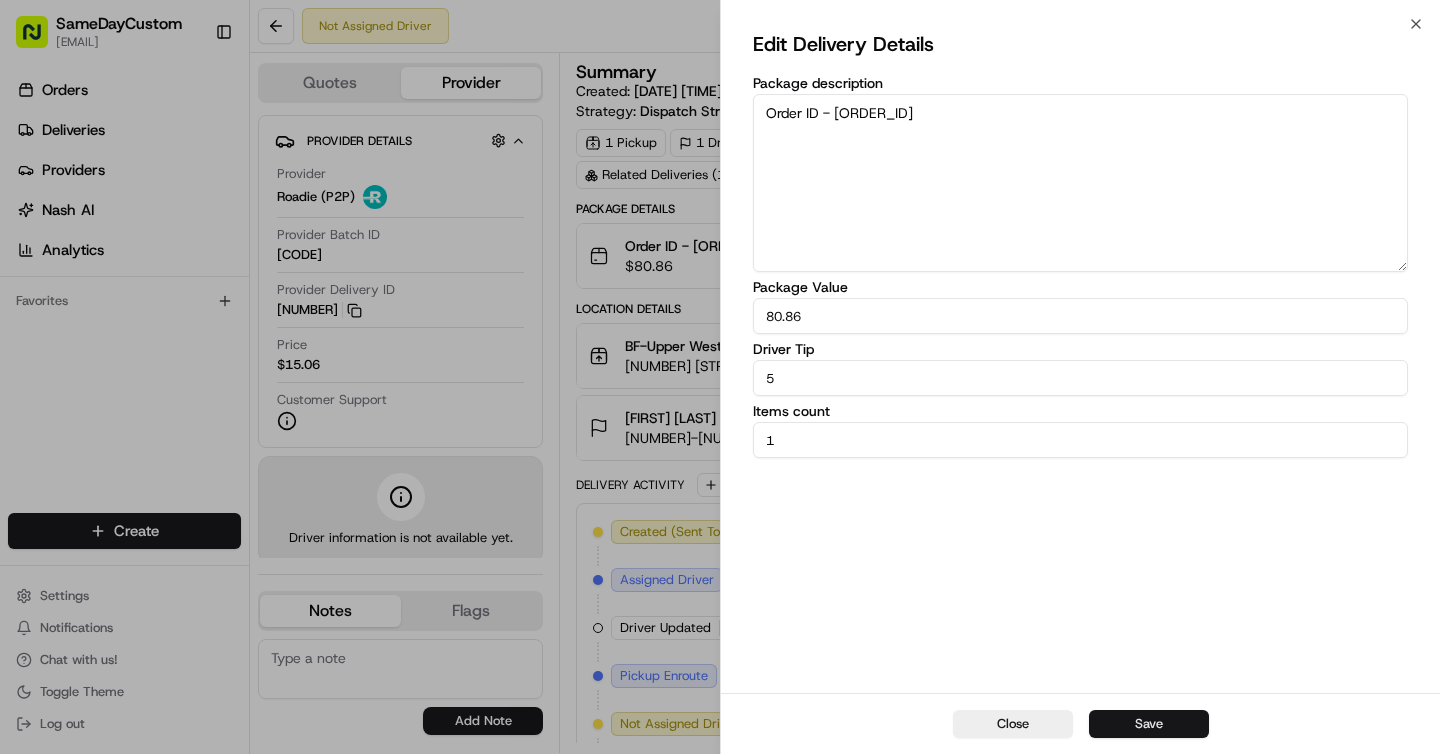 type on "5" 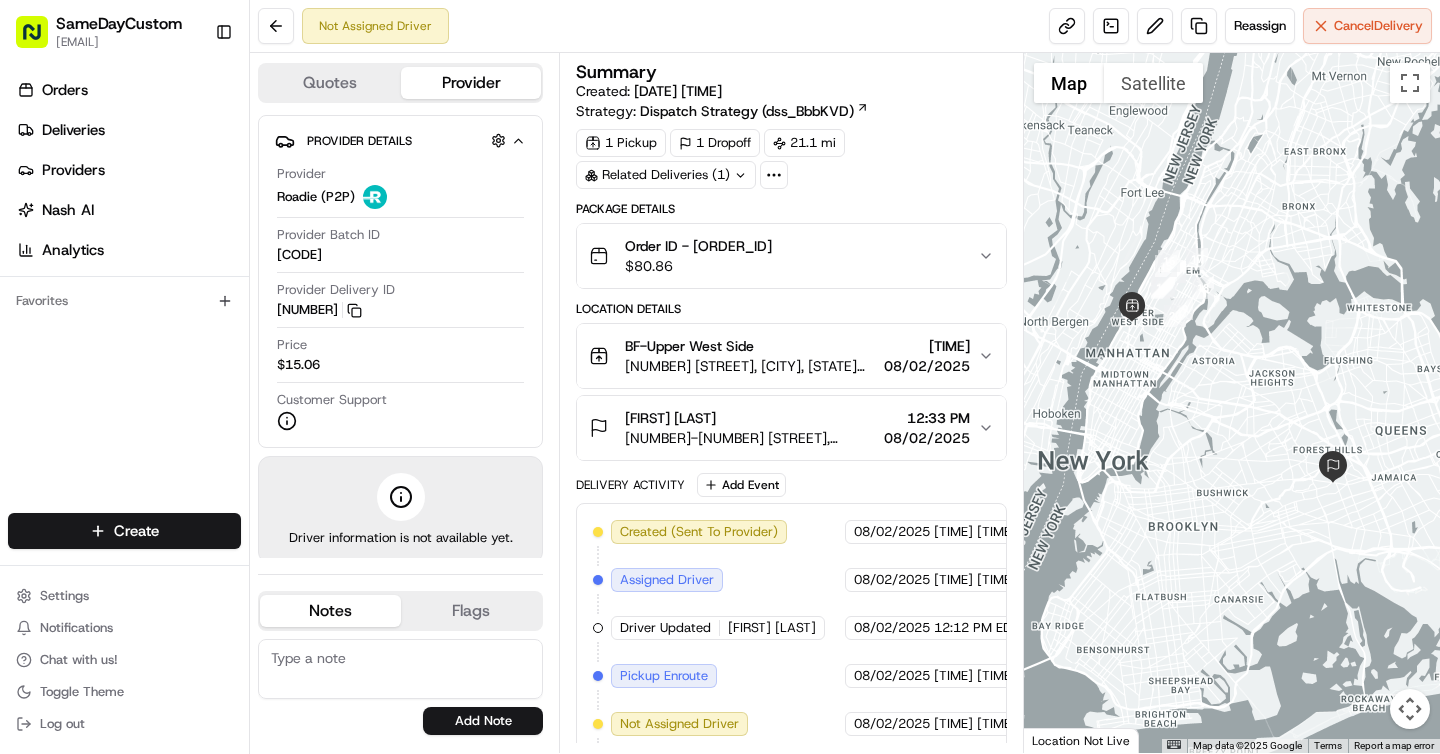 click on "1   Pickup 1   Dropoff 21.1 mi Related Deliveries   (1)" at bounding box center (791, 159) 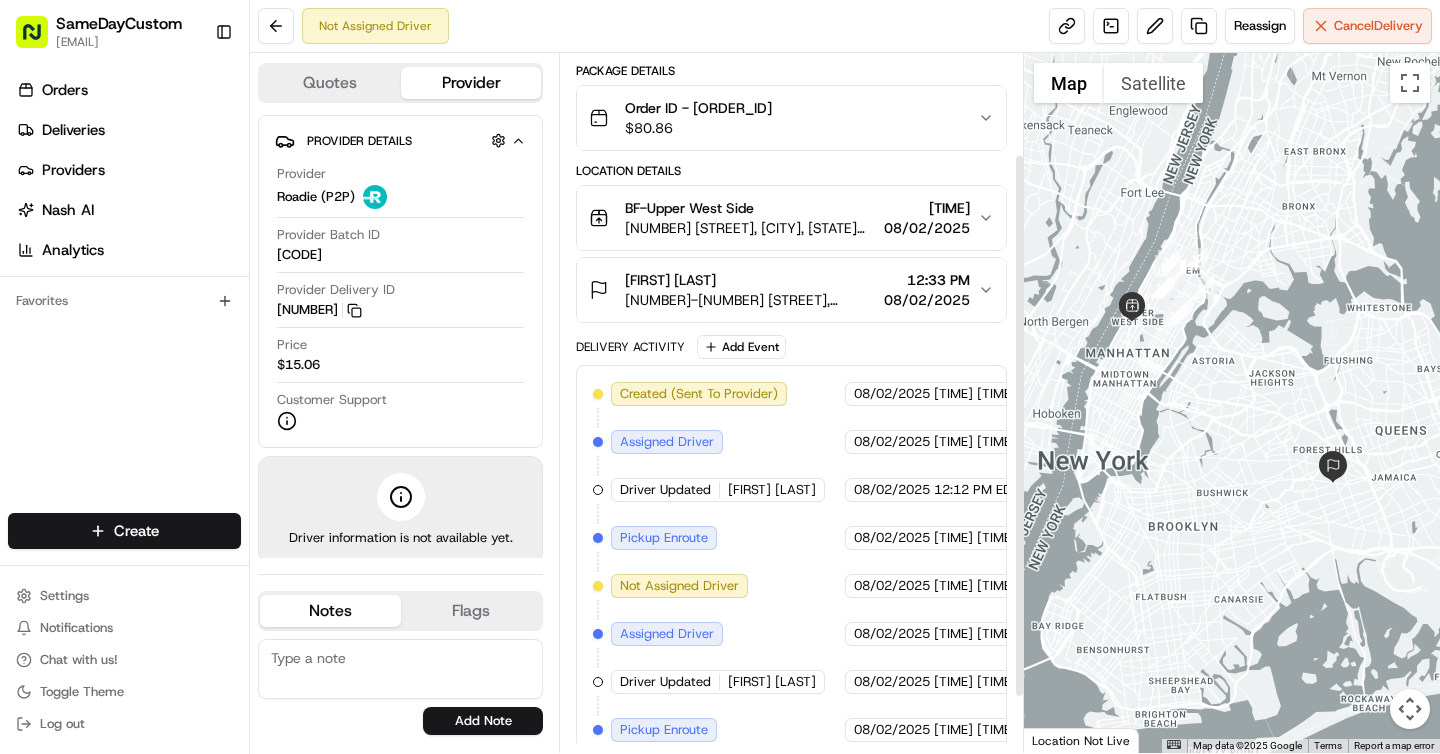 scroll, scrollTop: 202, scrollLeft: 0, axis: vertical 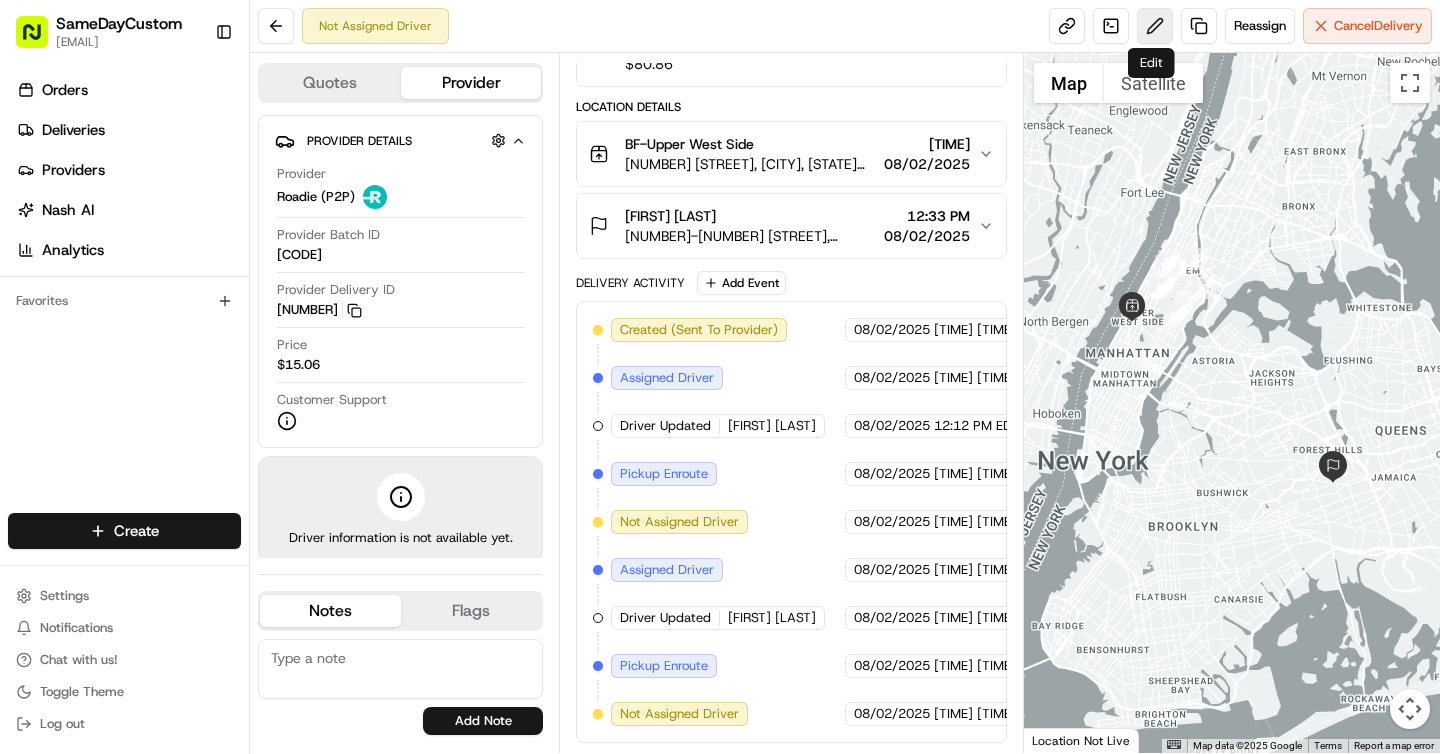 click at bounding box center (1155, 26) 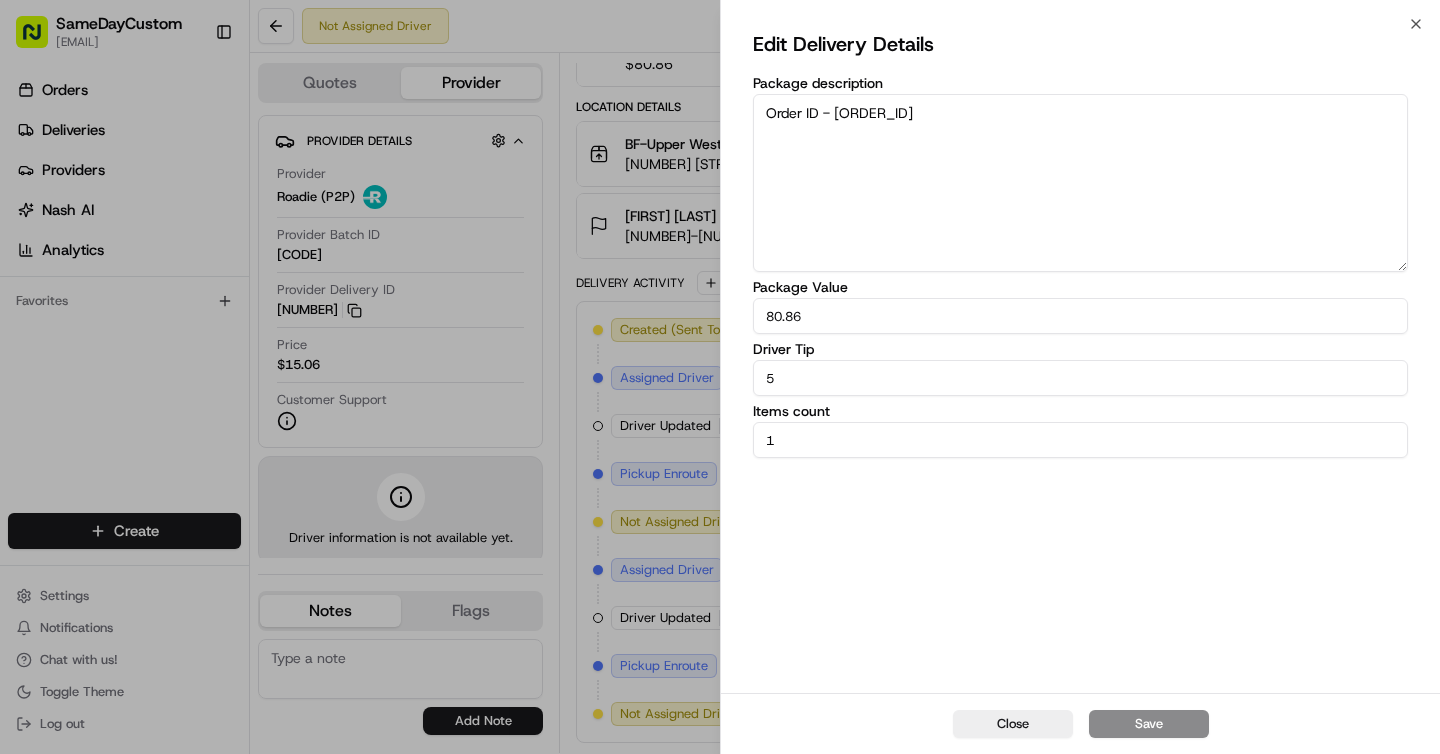 click on "5" at bounding box center [1080, 378] 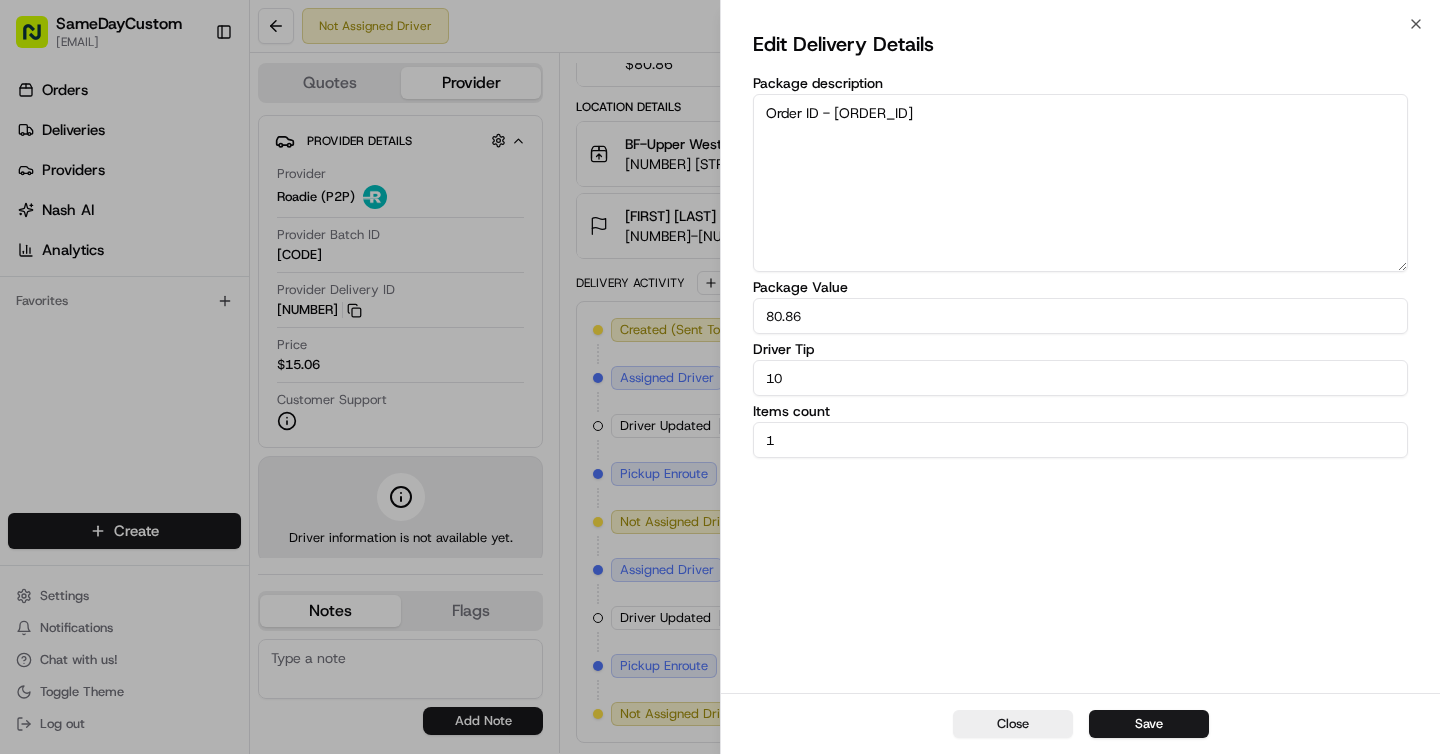 type on "1" 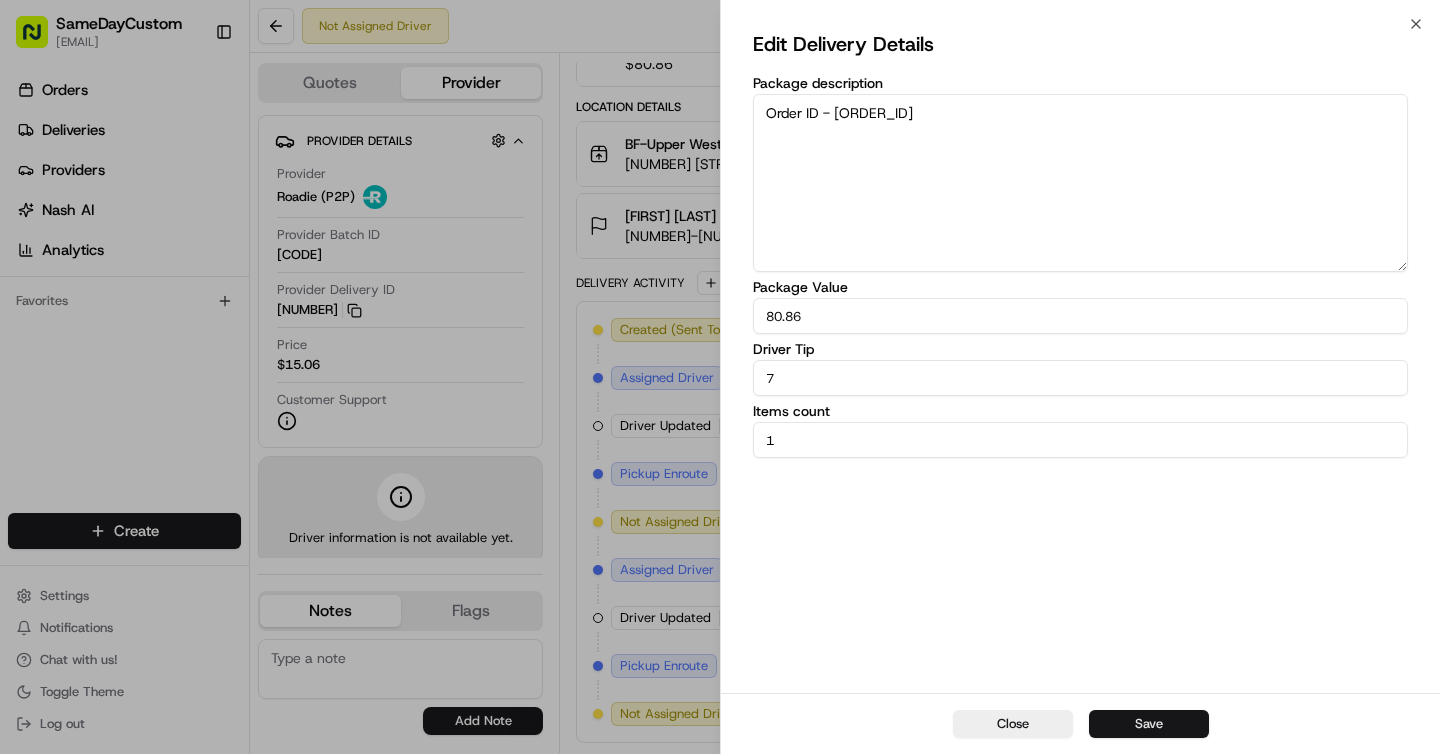 type on "7" 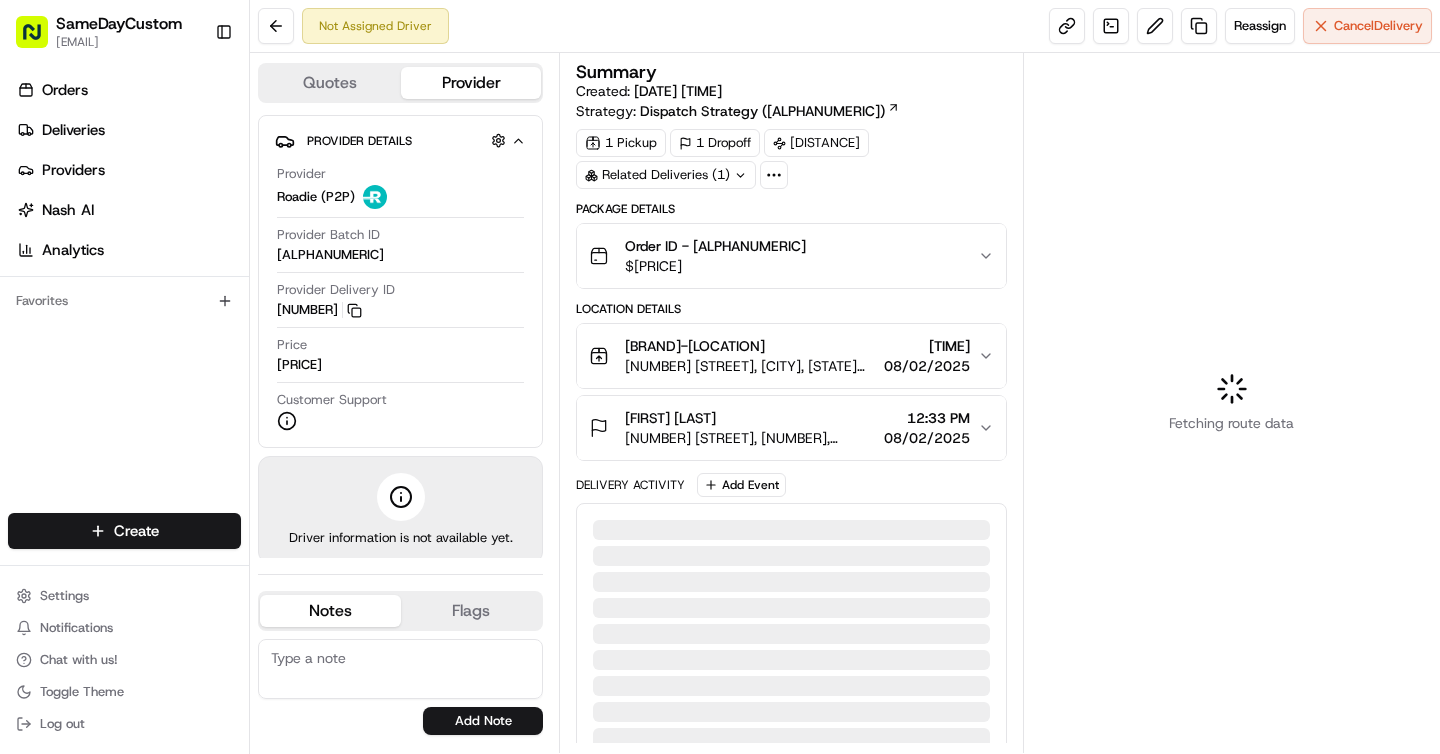 scroll, scrollTop: 0, scrollLeft: 0, axis: both 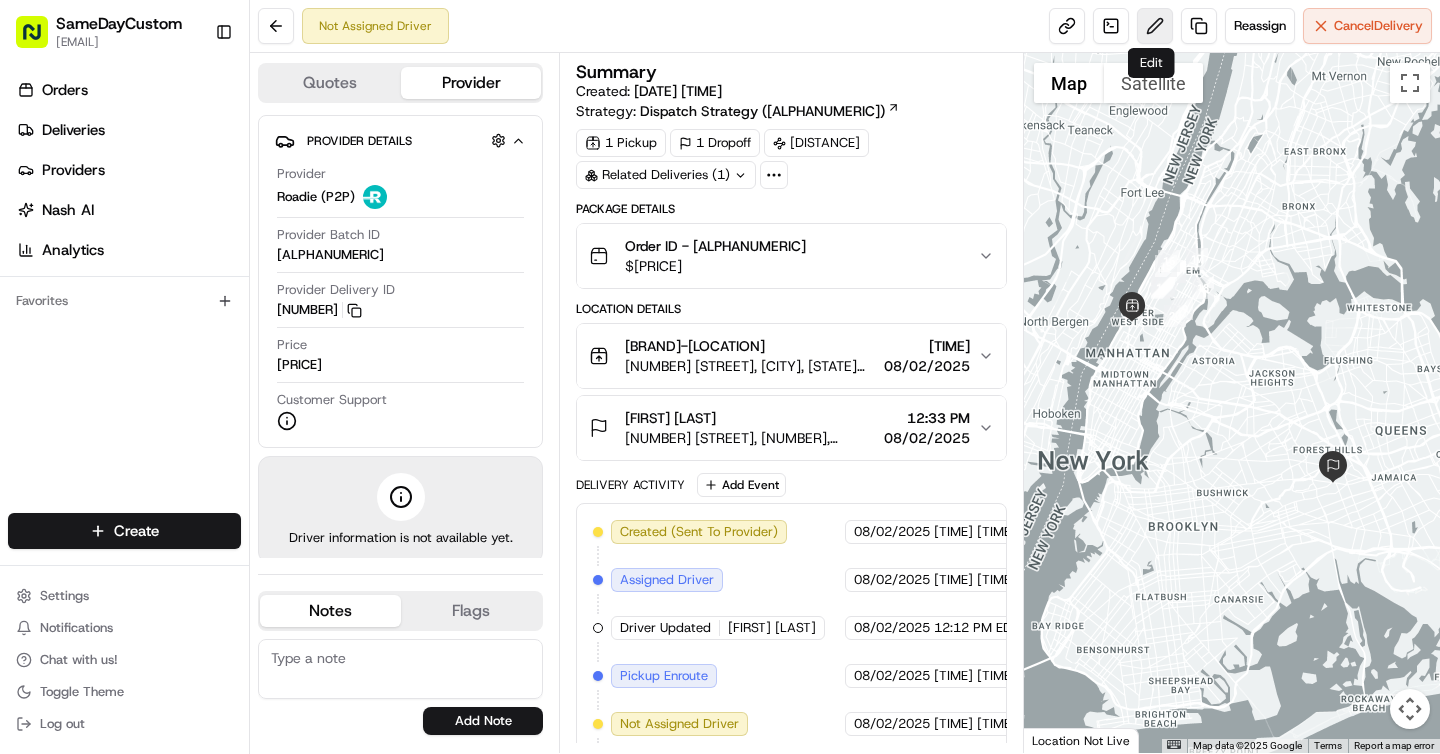 click at bounding box center [1155, 26] 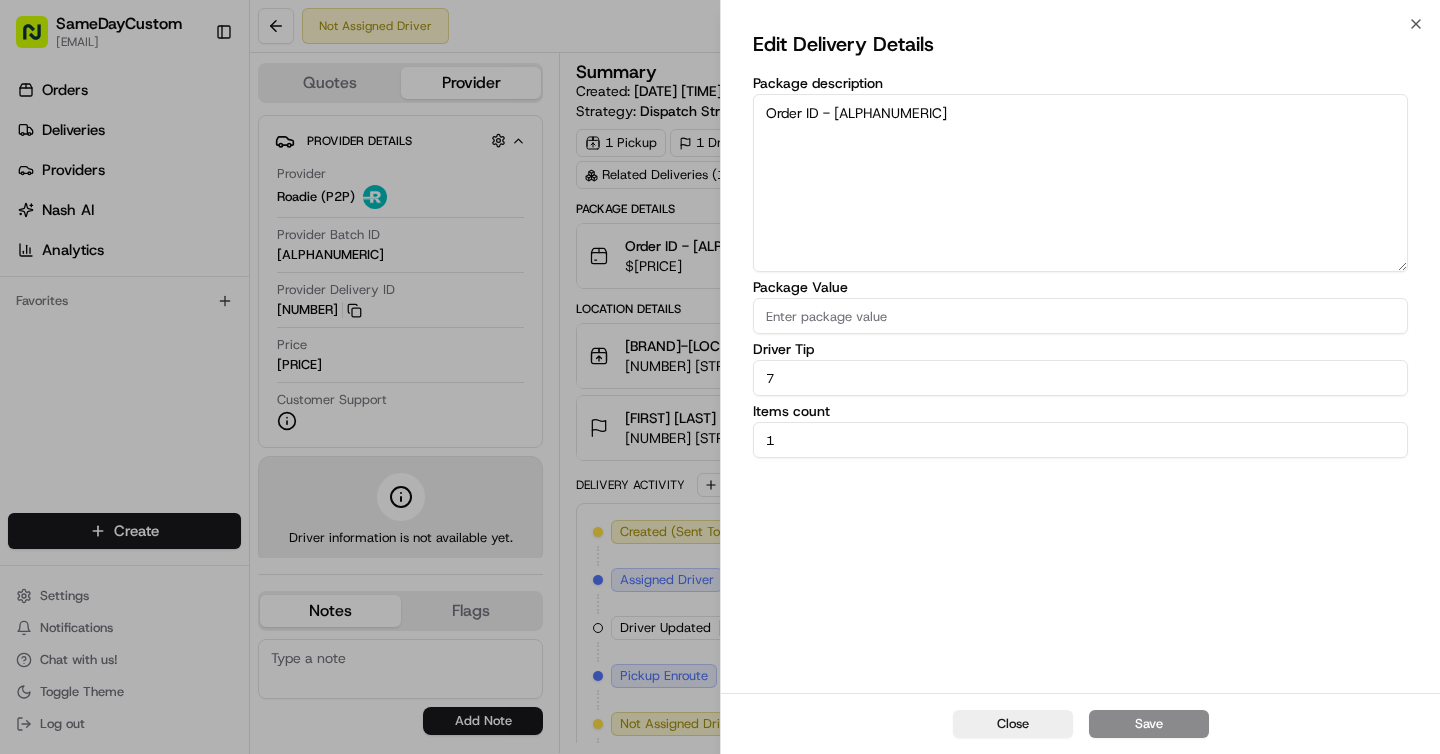 click on "7" at bounding box center [1080, 378] 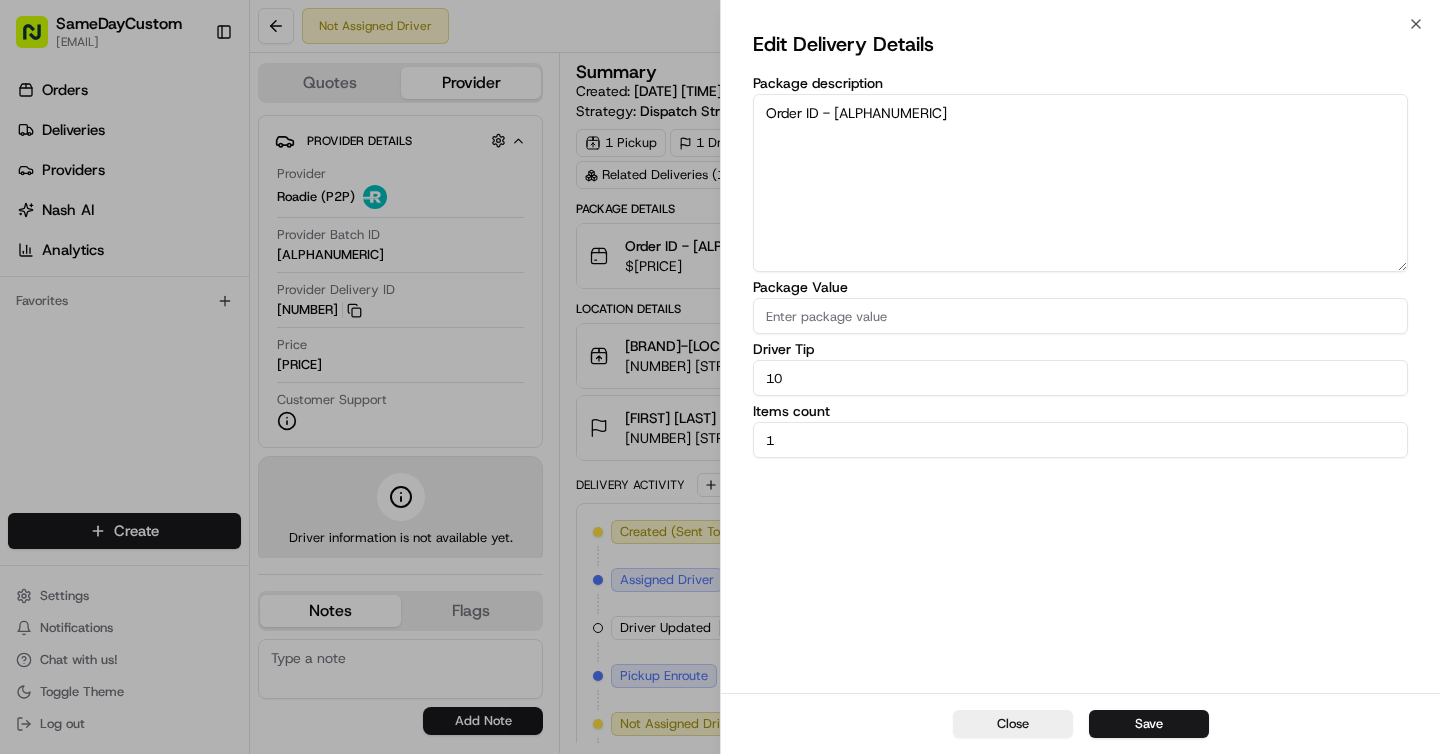 type on "10" 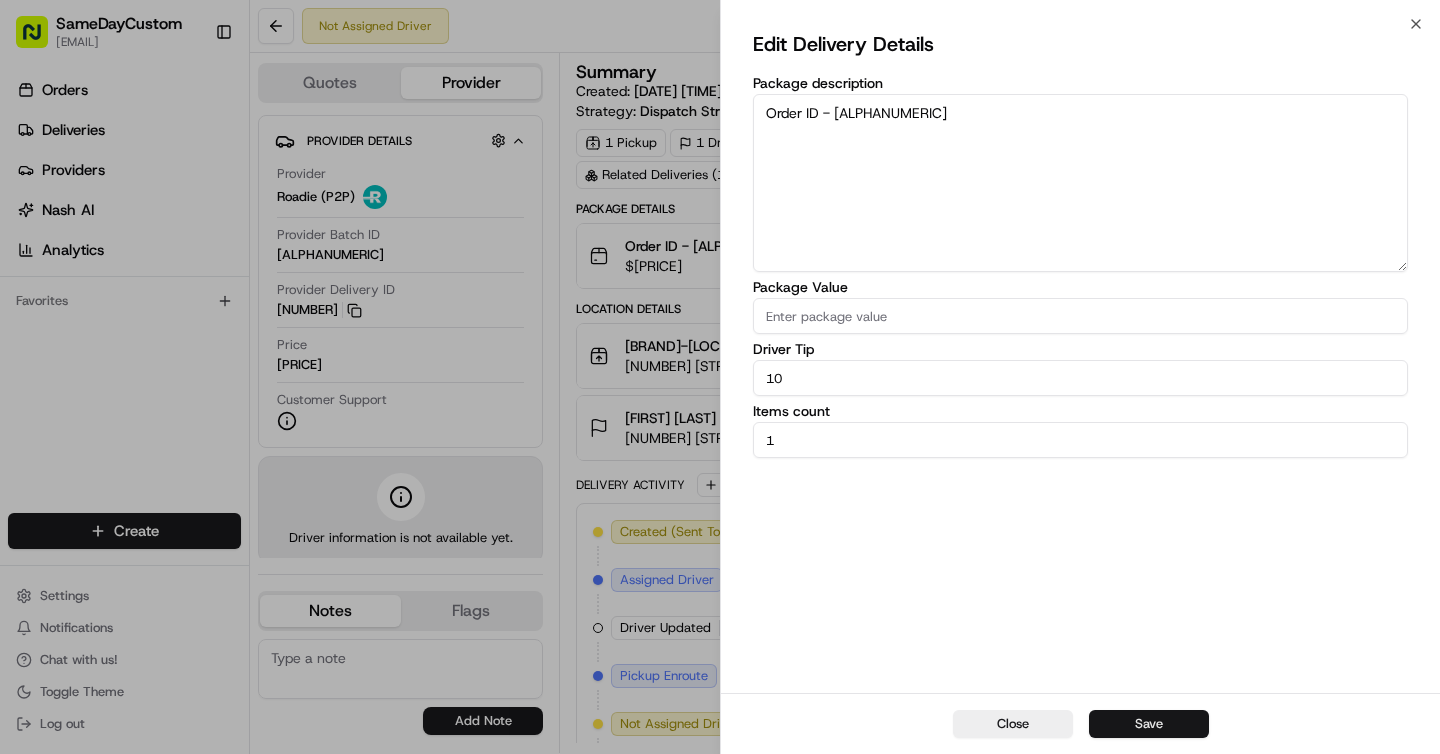 click on "Save" at bounding box center (1149, 724) 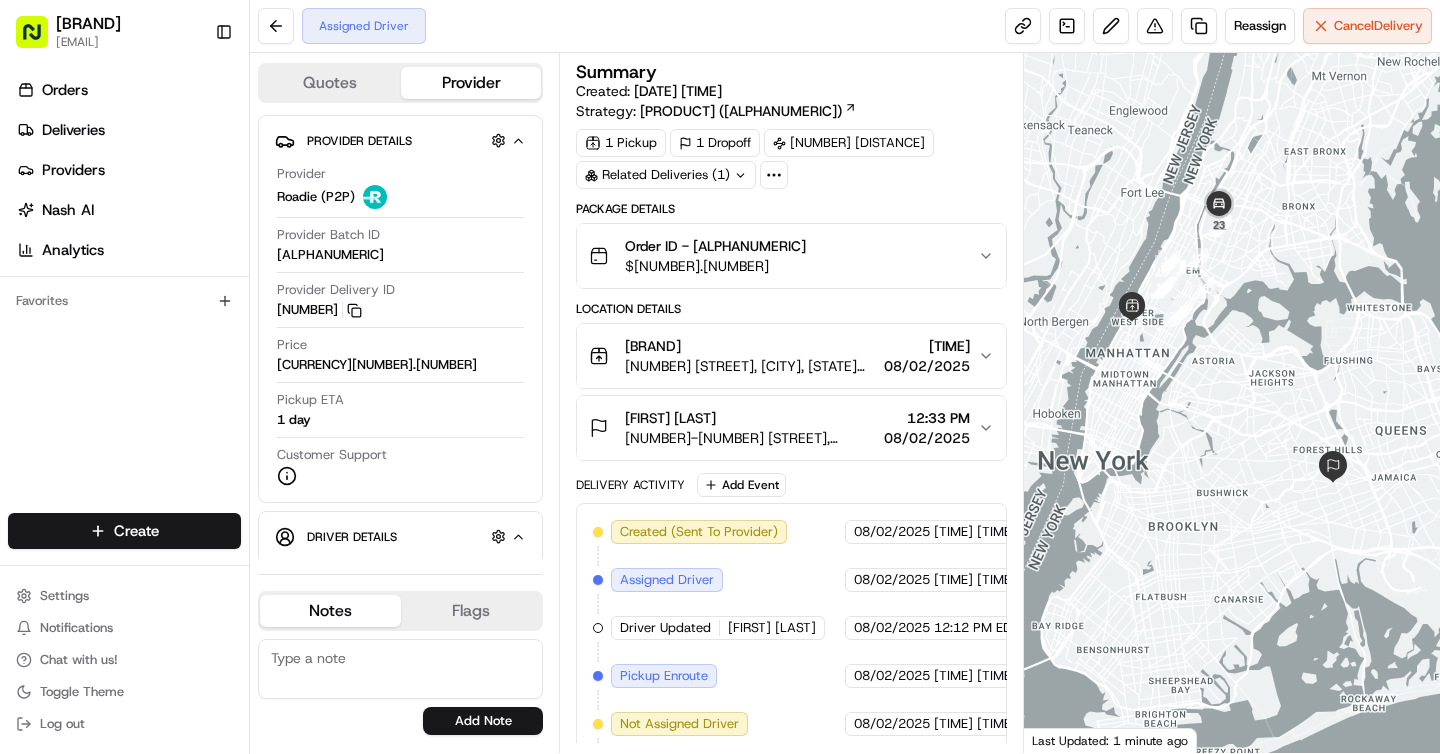 scroll, scrollTop: 0, scrollLeft: 0, axis: both 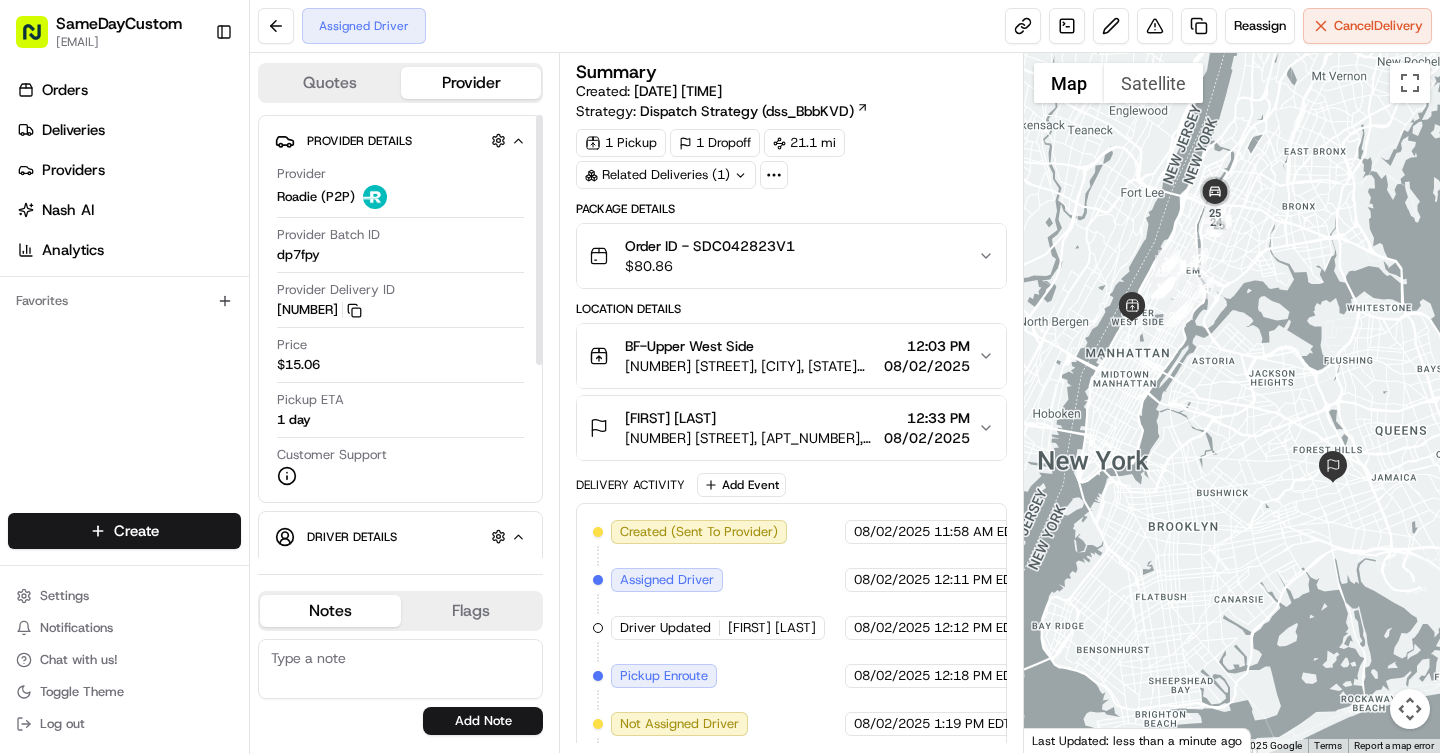 click on "Driver Details Hidden ( 7 ) Name Myra V. Phone Number +1 646 856 5133 Tip $10.00 Make Large Model SUV Color black" at bounding box center [400, 703] 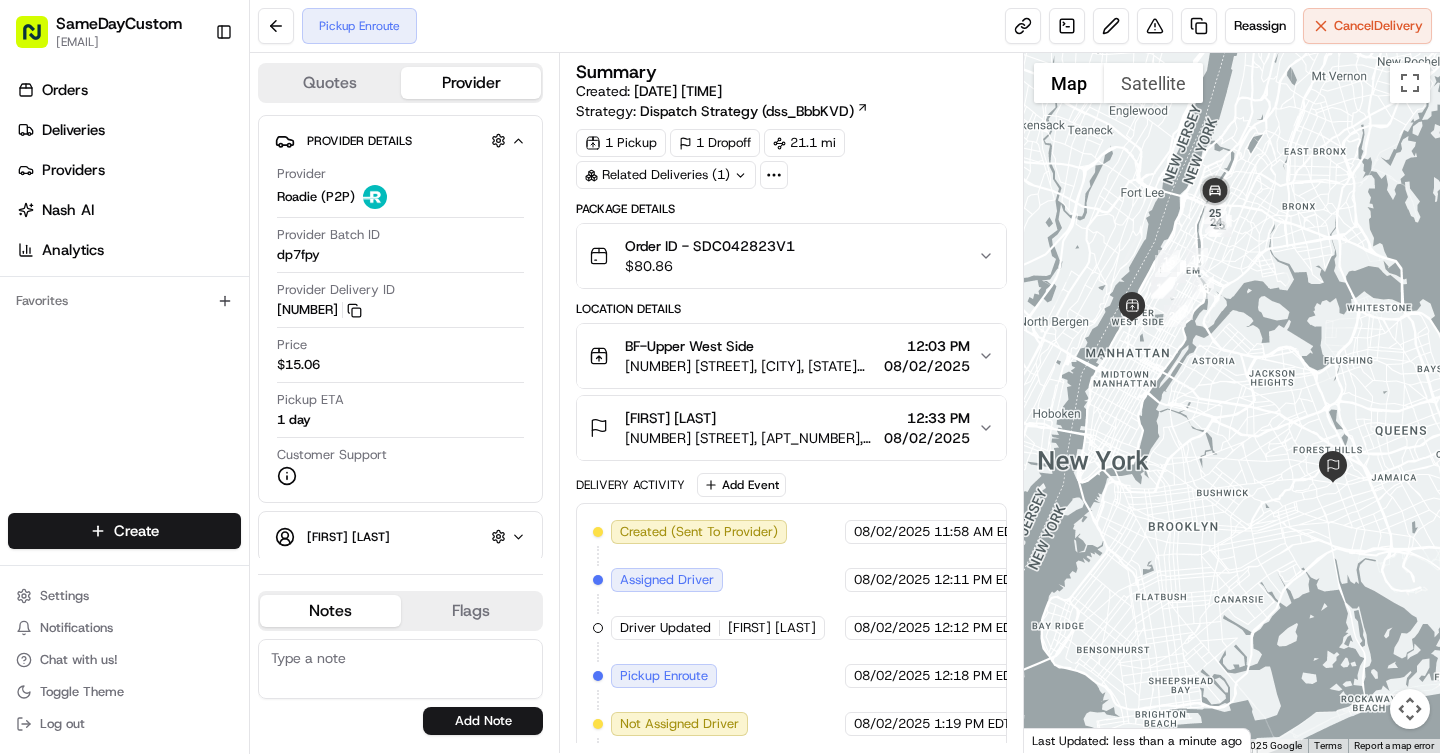 type 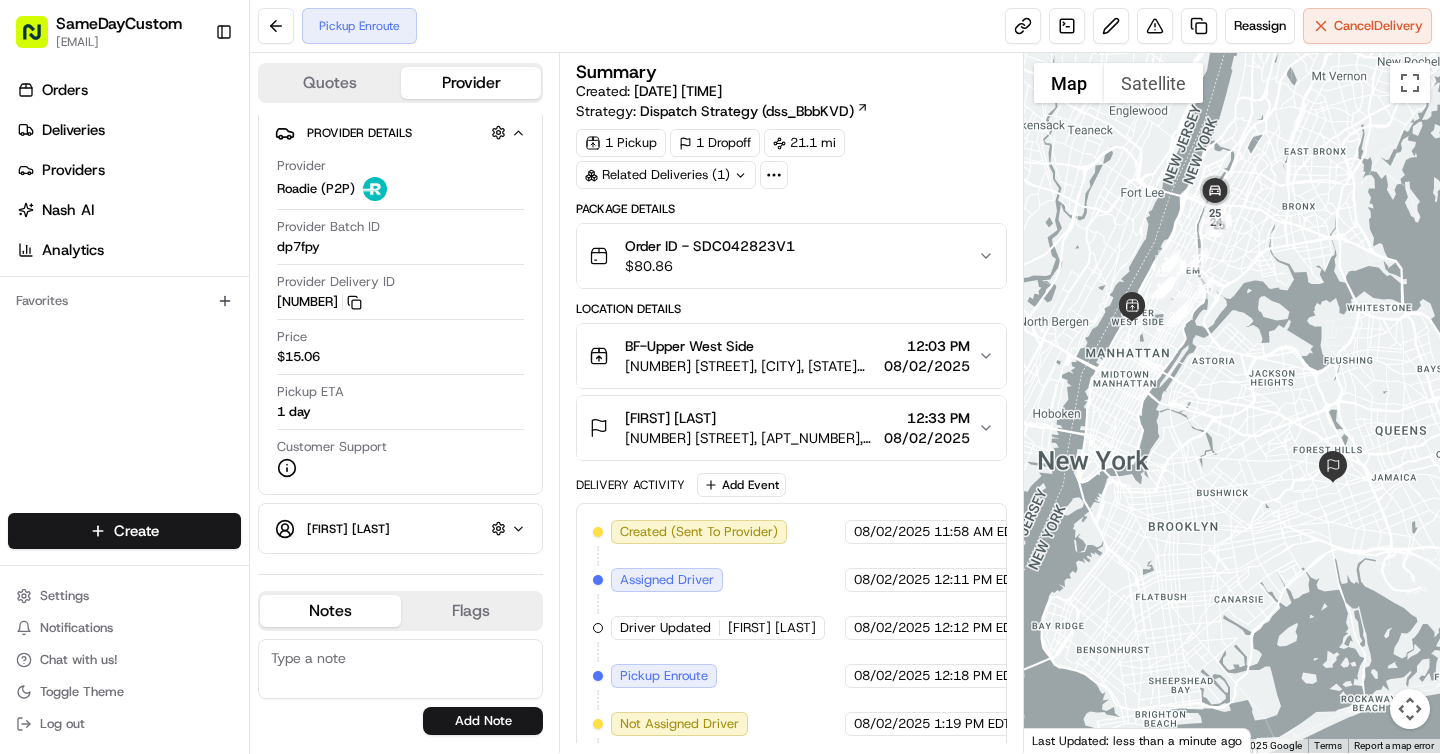 click on "1   Pickup 1   Dropoff 21.1 mi Related Deliveries   (1)" at bounding box center [791, 159] 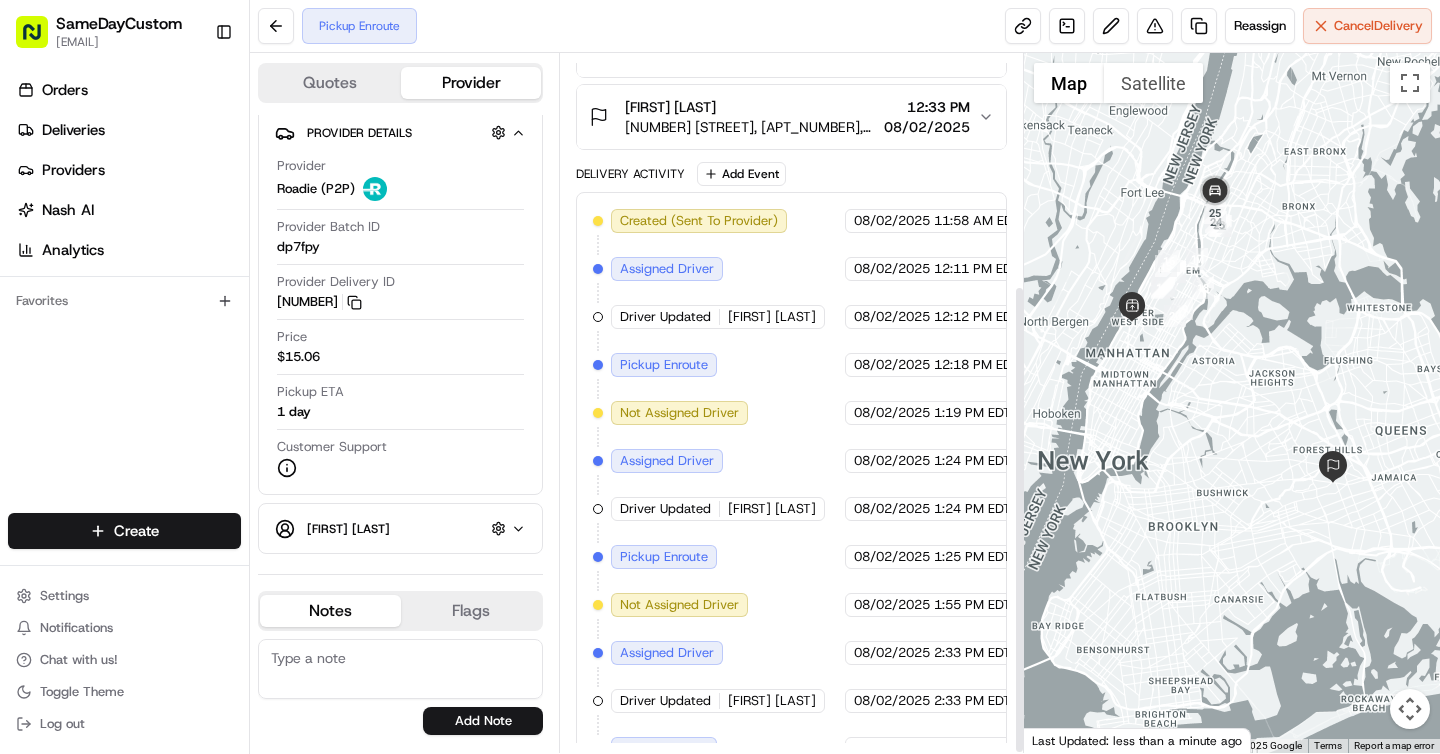 scroll, scrollTop: 346, scrollLeft: 0, axis: vertical 